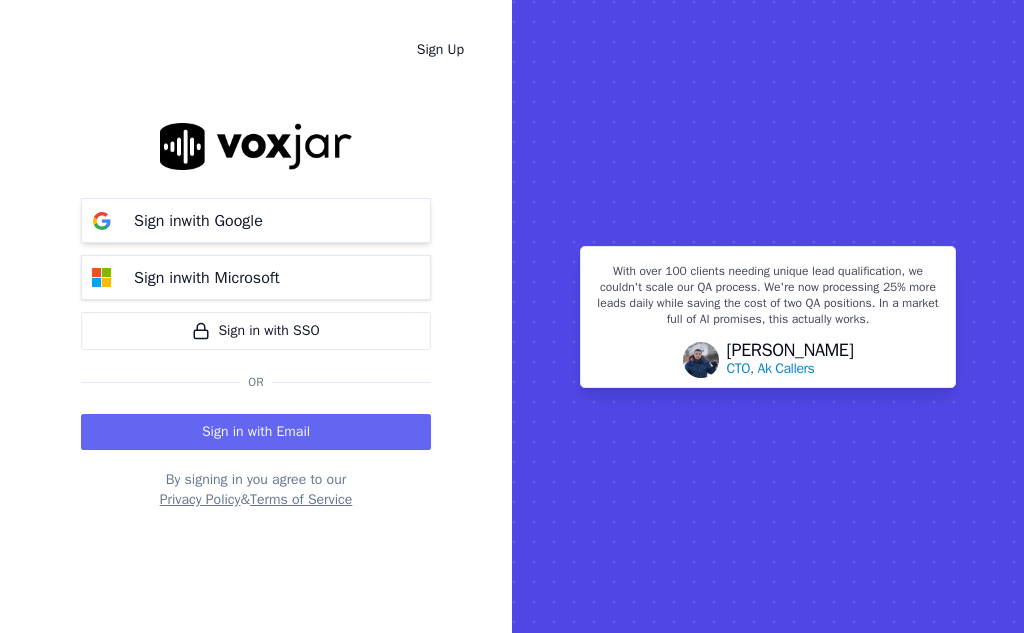 scroll, scrollTop: 0, scrollLeft: 0, axis: both 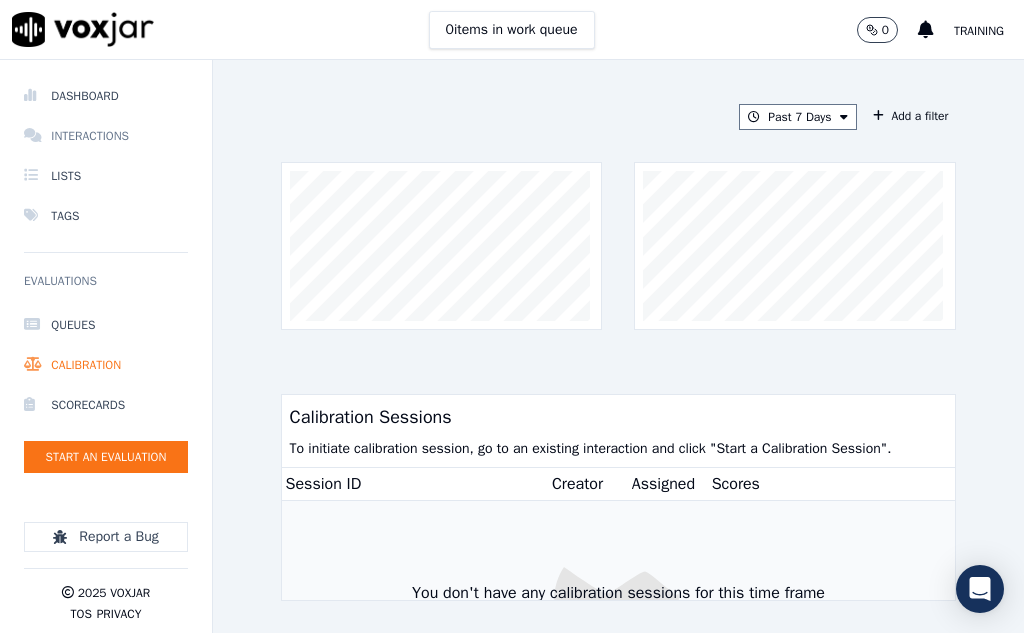 click on "Interactions" at bounding box center [106, 136] 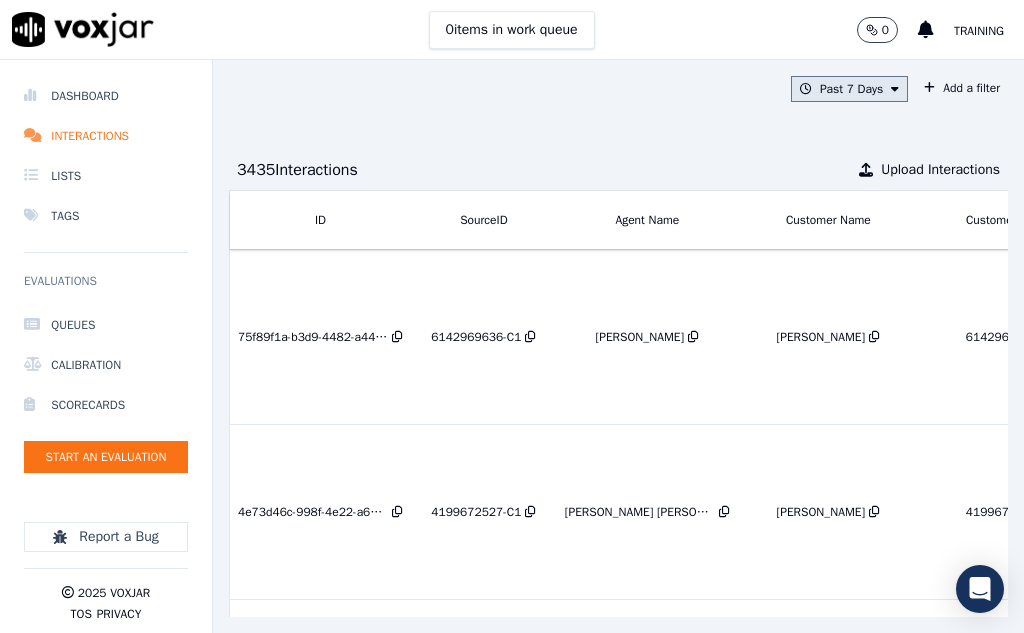 click at bounding box center [895, 89] 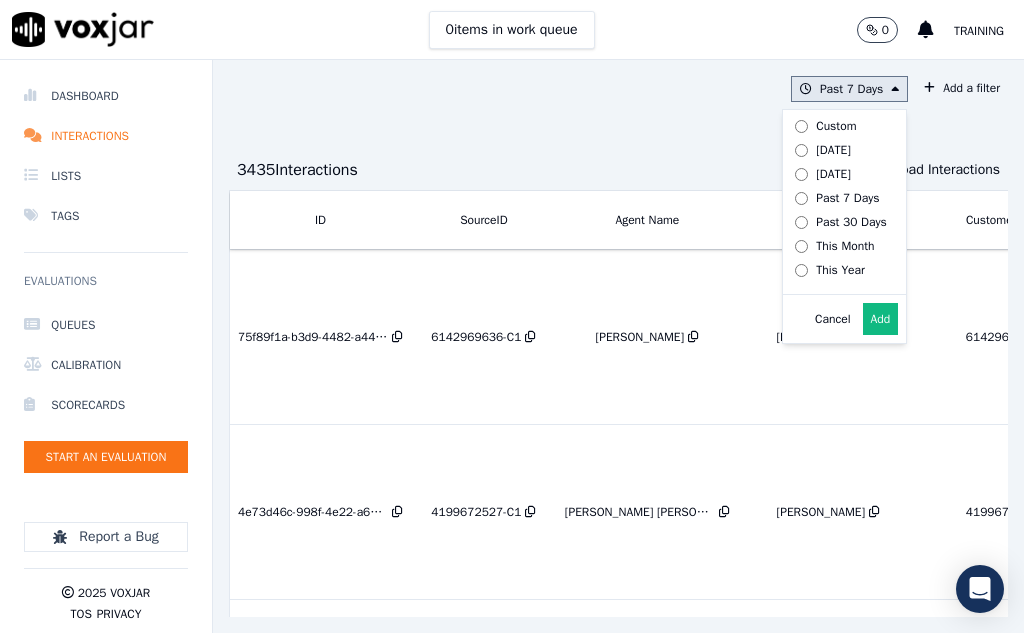 click on "Add" at bounding box center [881, 319] 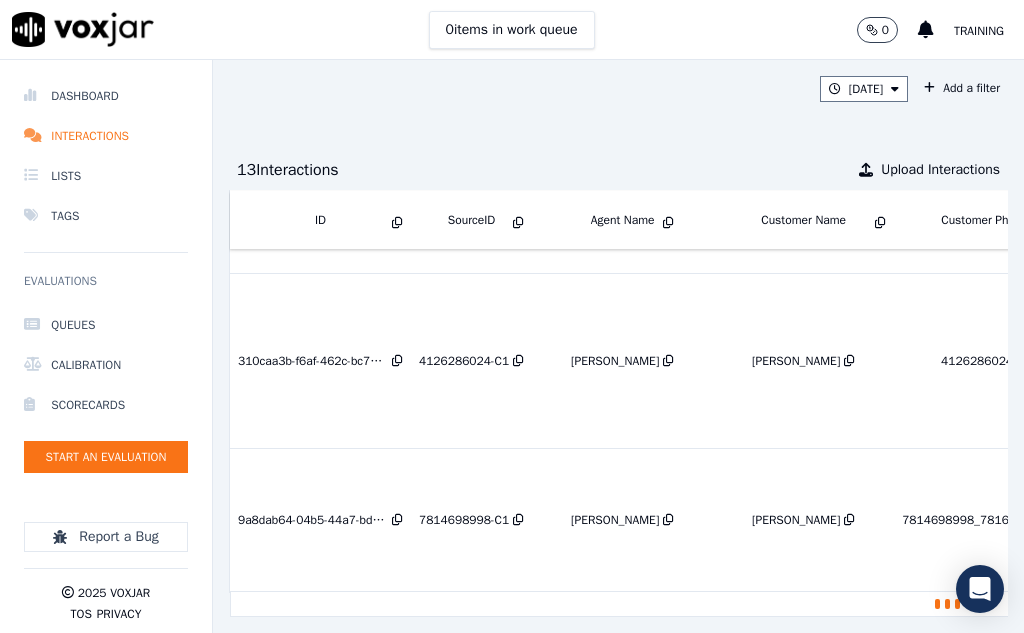 scroll, scrollTop: 1656, scrollLeft: 0, axis: vertical 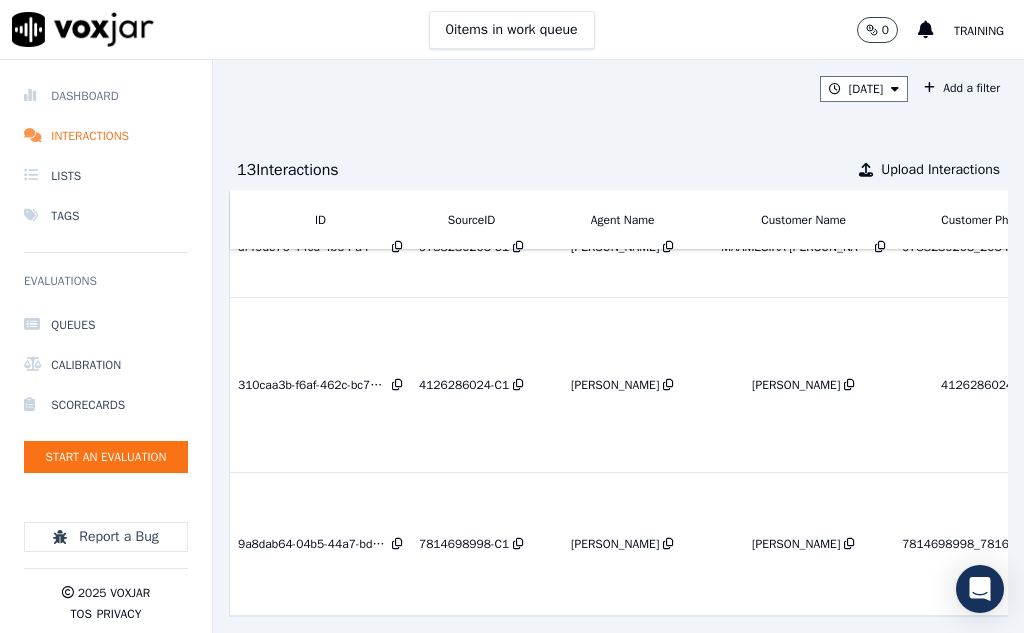 click on "Dashboard" at bounding box center [106, 96] 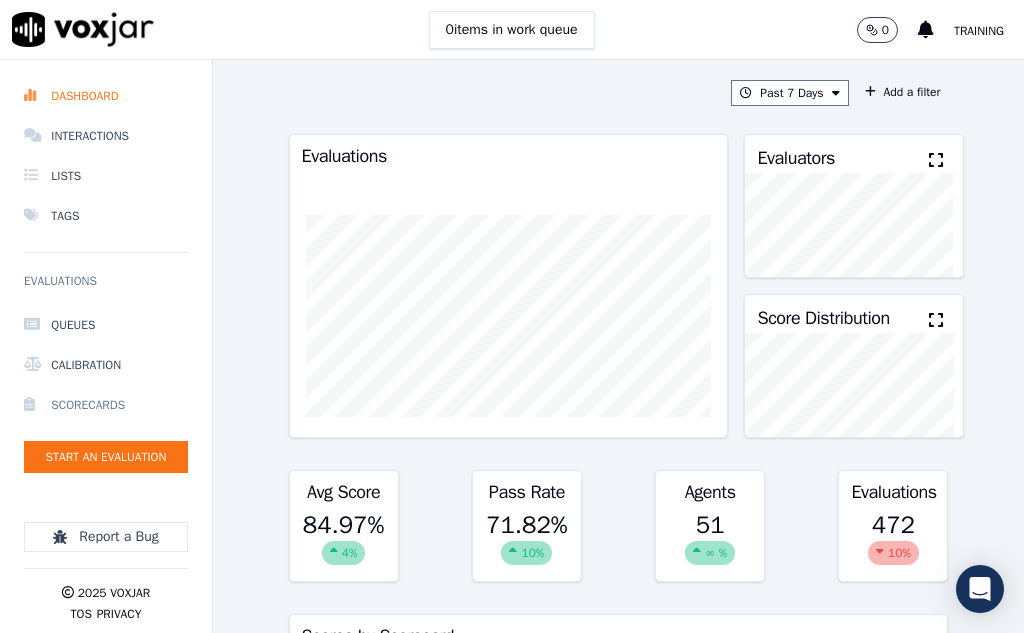 click on "Scorecards" at bounding box center [106, 405] 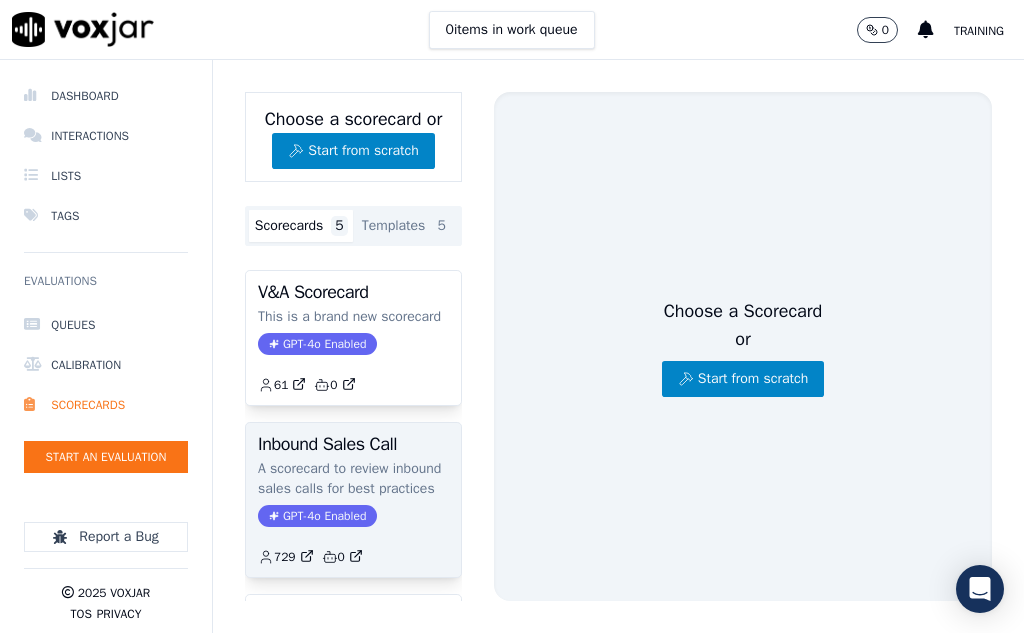 click on "Inbound Sales Call" at bounding box center (353, 444) 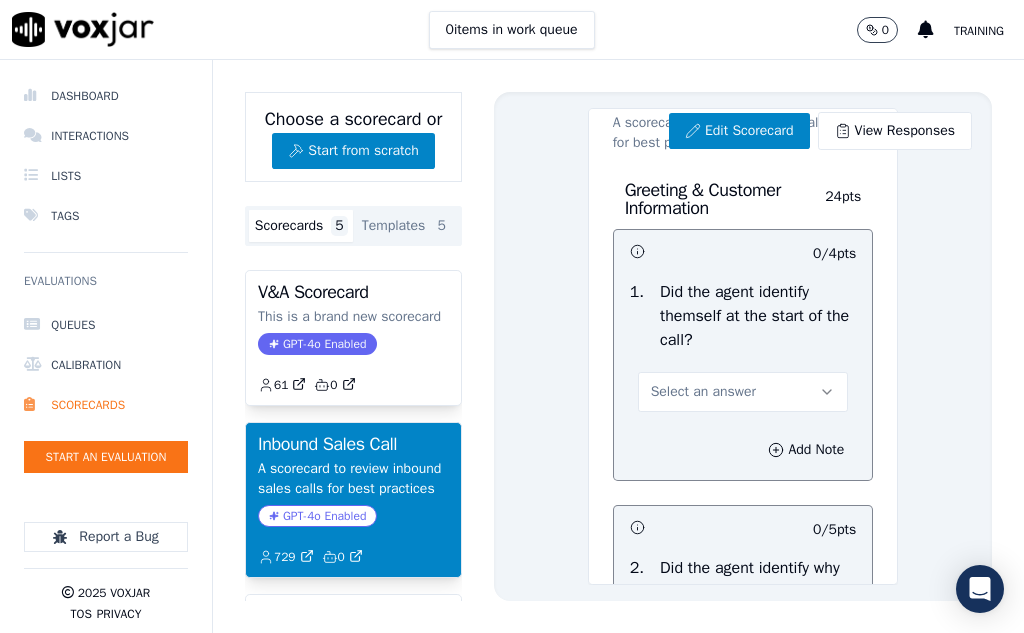 scroll, scrollTop: 100, scrollLeft: 0, axis: vertical 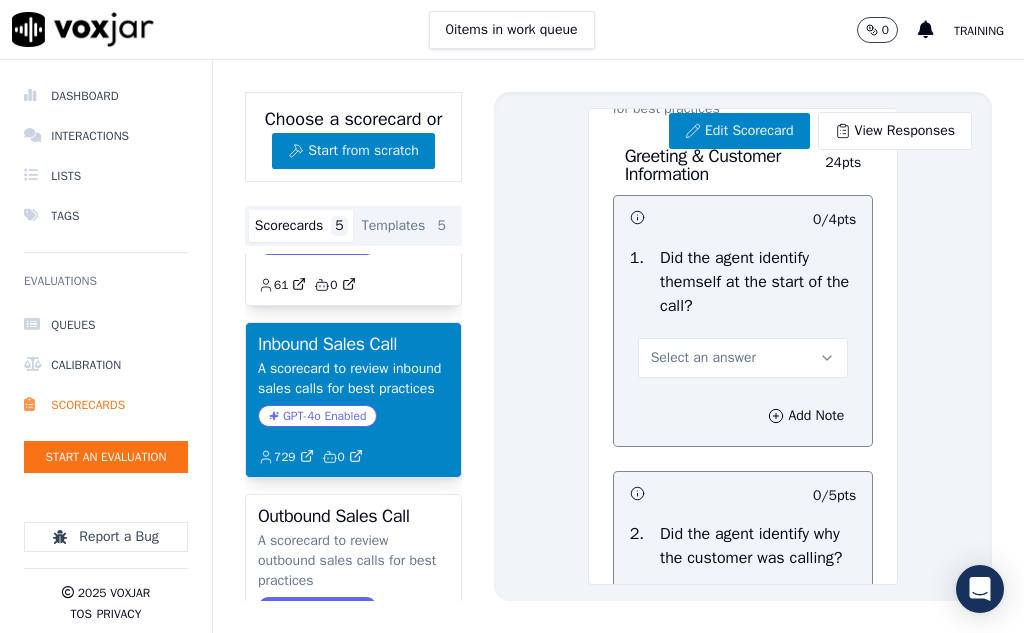 click on "Inbound Sales Call" at bounding box center [353, 344] 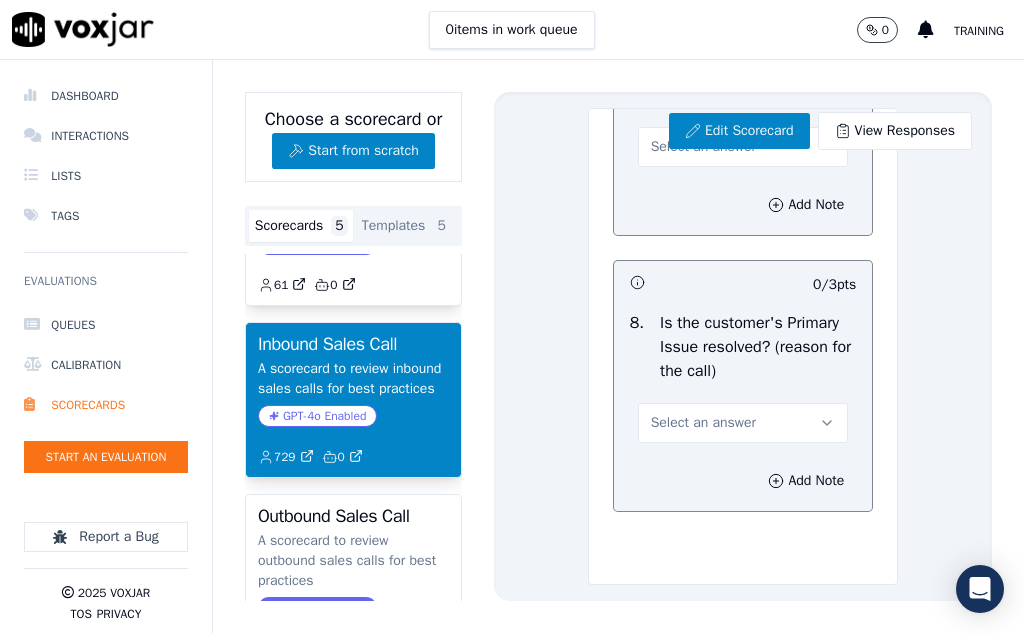 scroll, scrollTop: 7449, scrollLeft: 0, axis: vertical 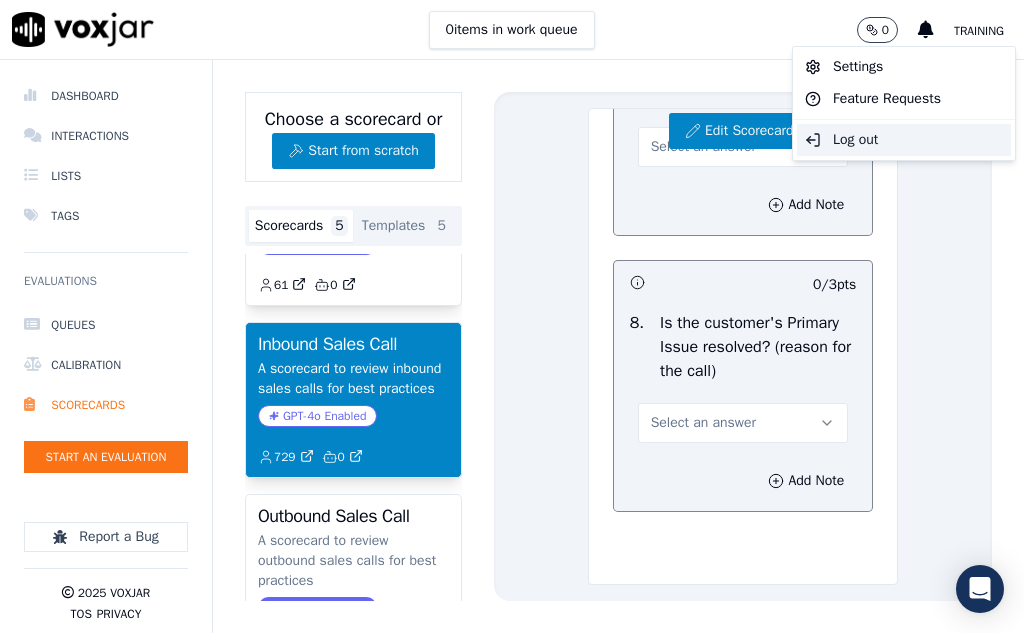click on "Log out" at bounding box center [904, 140] 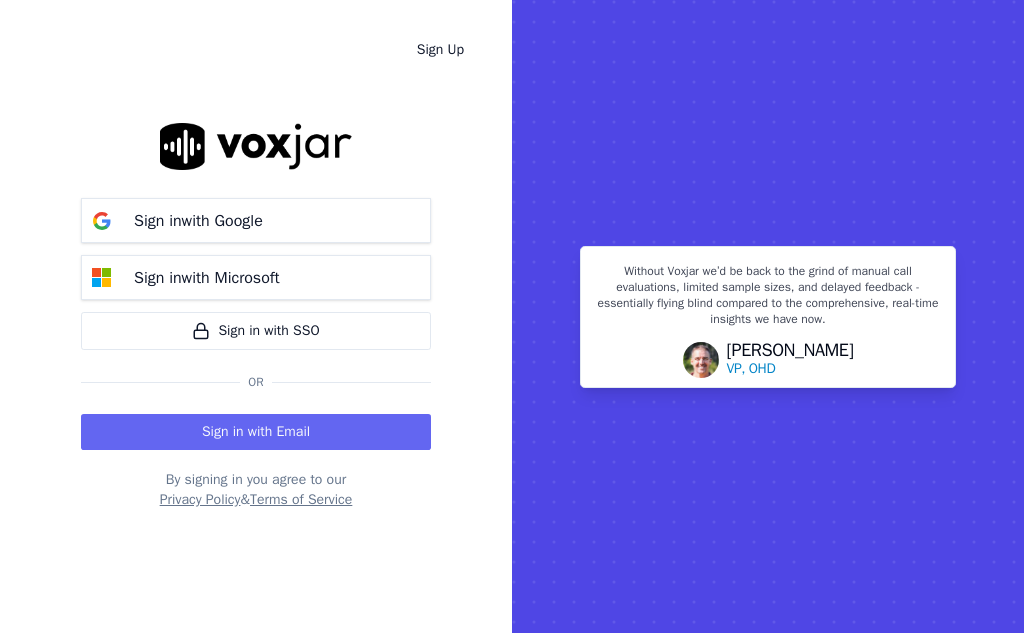 scroll, scrollTop: 0, scrollLeft: 0, axis: both 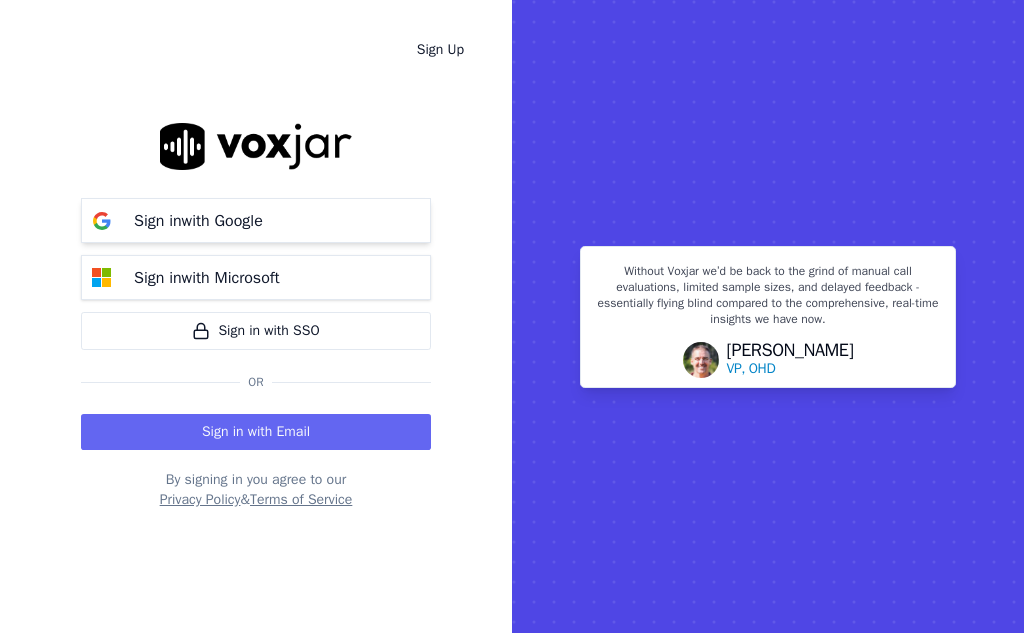 click on "Sign in  with Google" at bounding box center (198, 221) 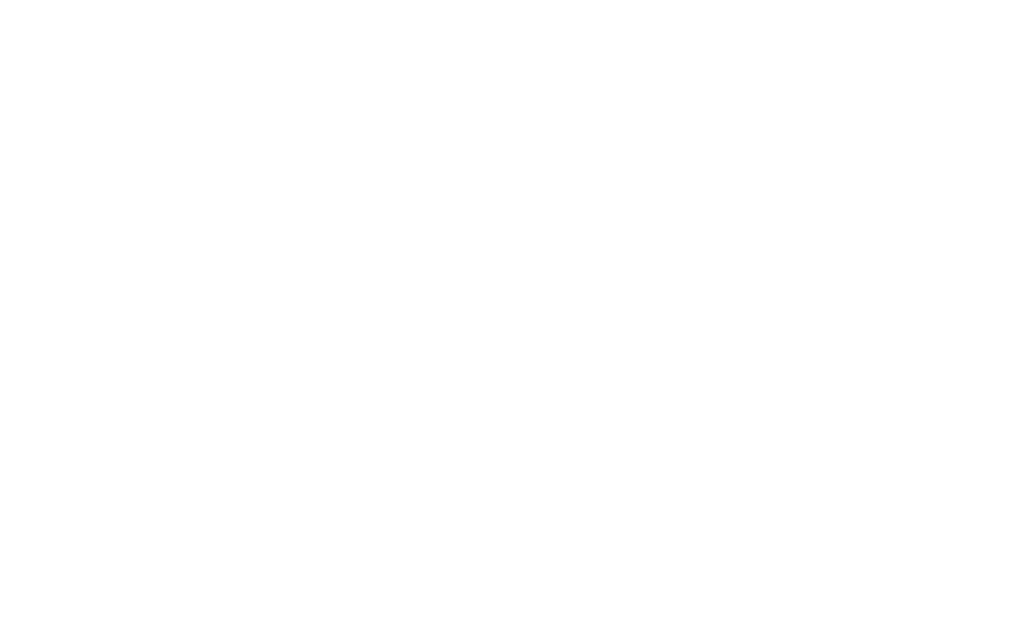 scroll, scrollTop: 0, scrollLeft: 0, axis: both 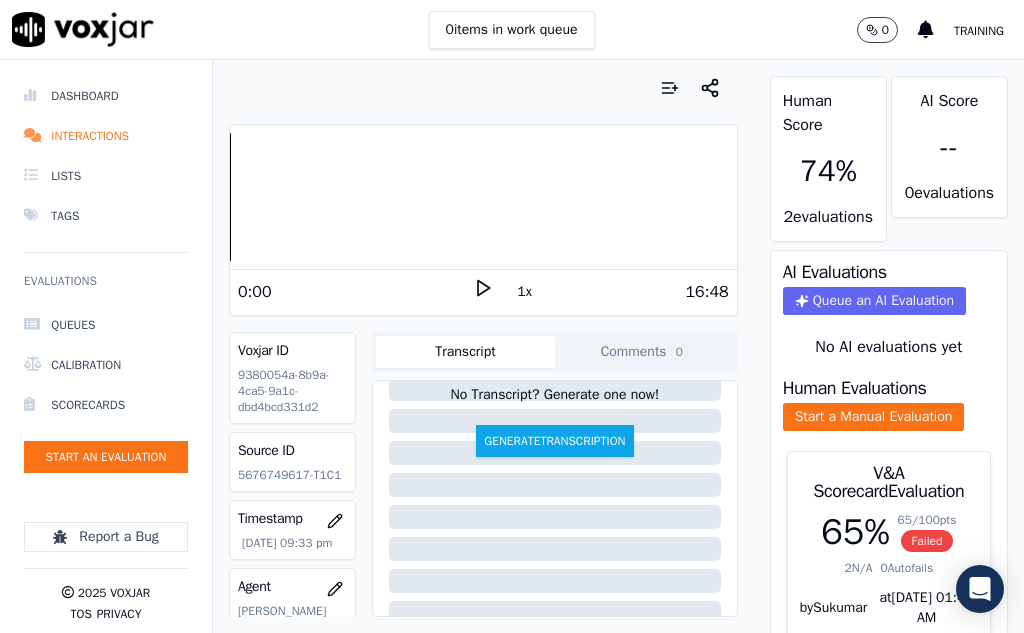 click 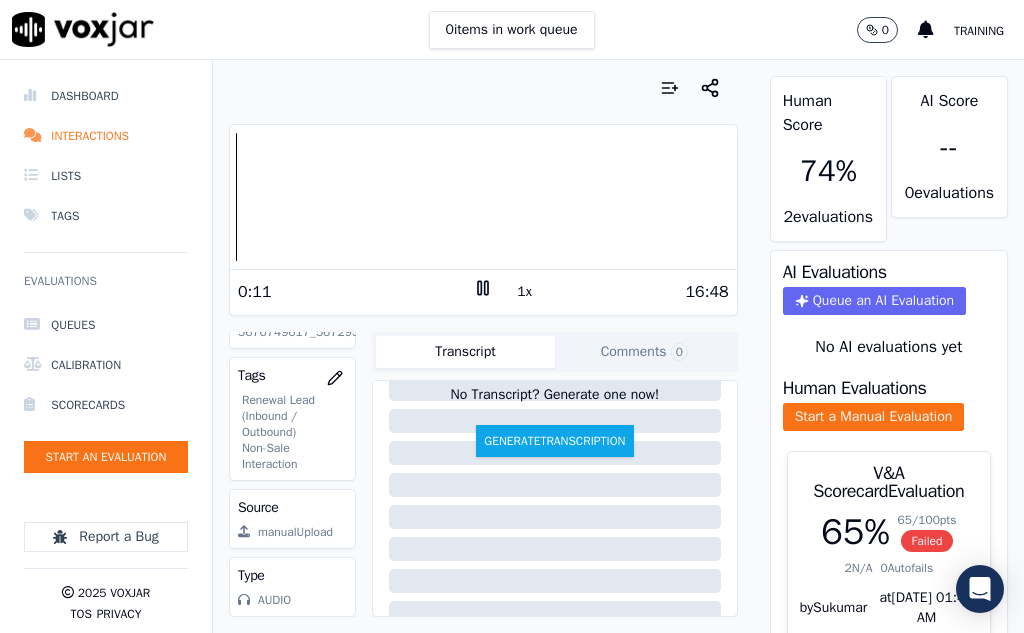 scroll, scrollTop: 548, scrollLeft: 0, axis: vertical 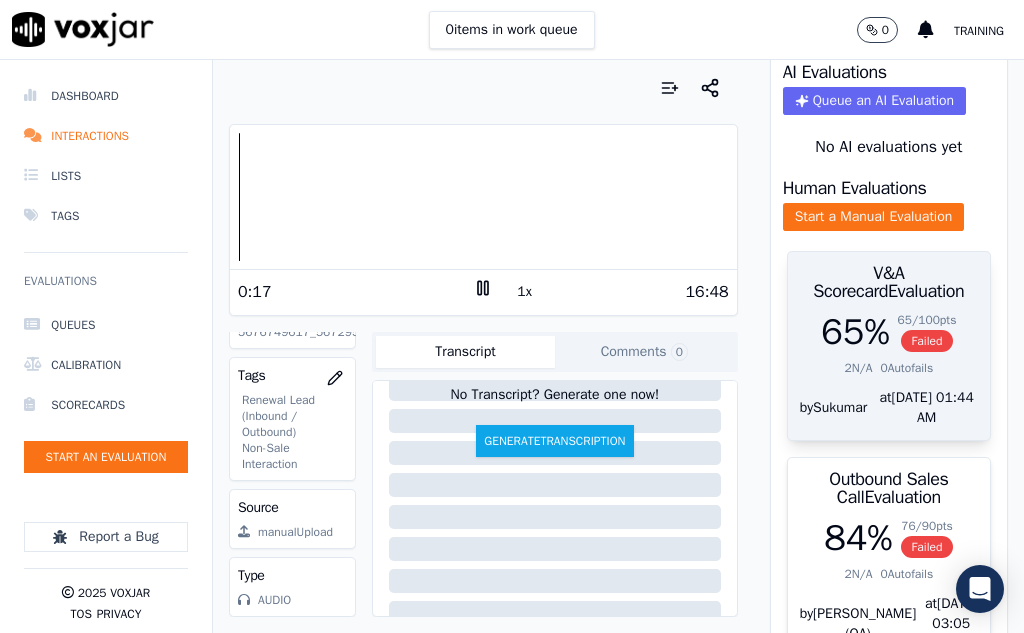 click on "Failed" at bounding box center [927, 341] 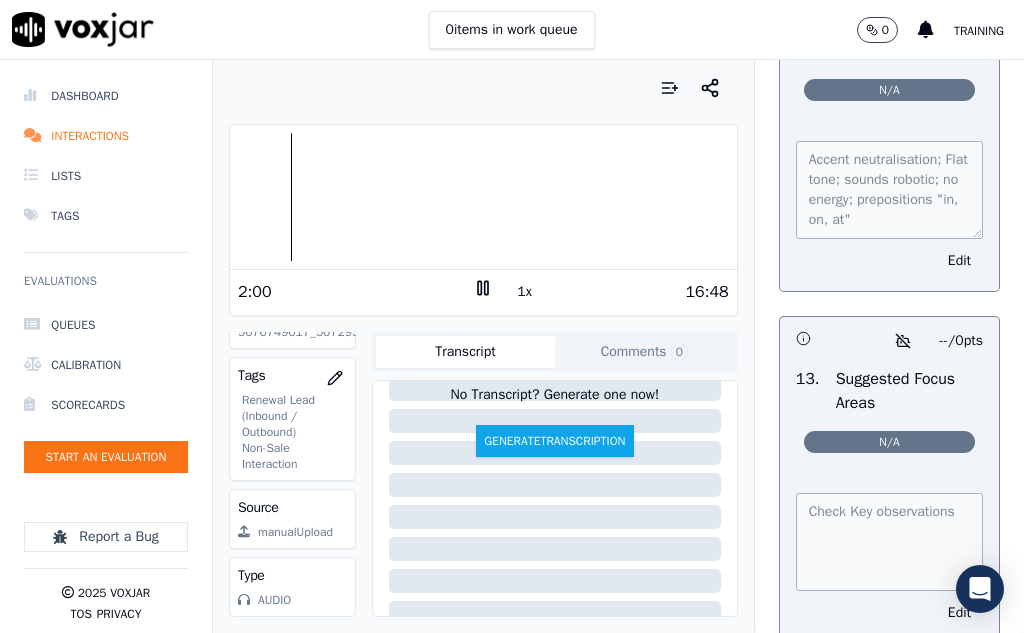 scroll, scrollTop: 4100, scrollLeft: 0, axis: vertical 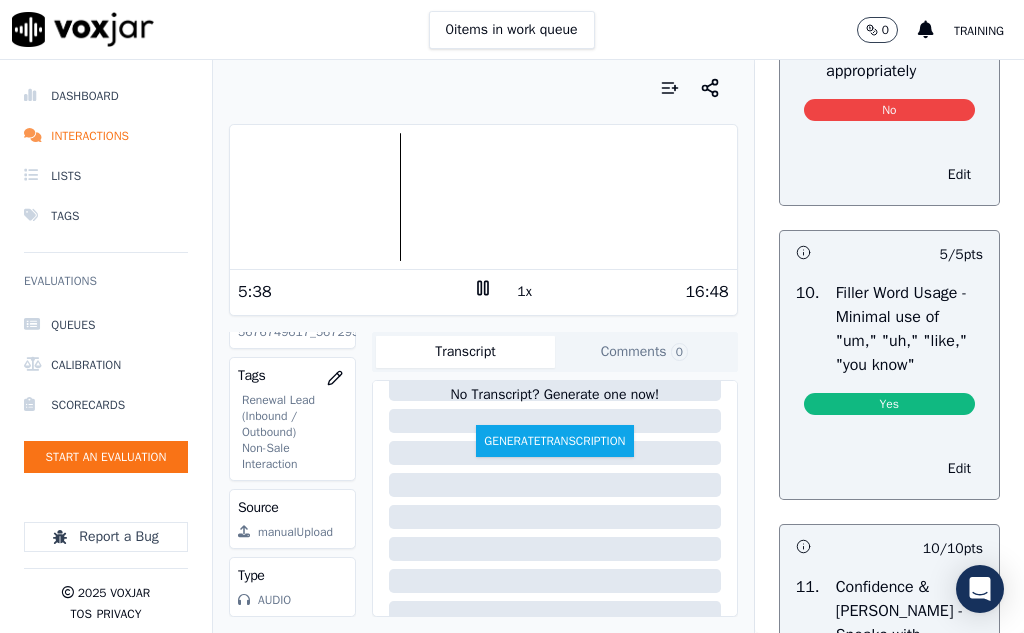 click at bounding box center (483, 197) 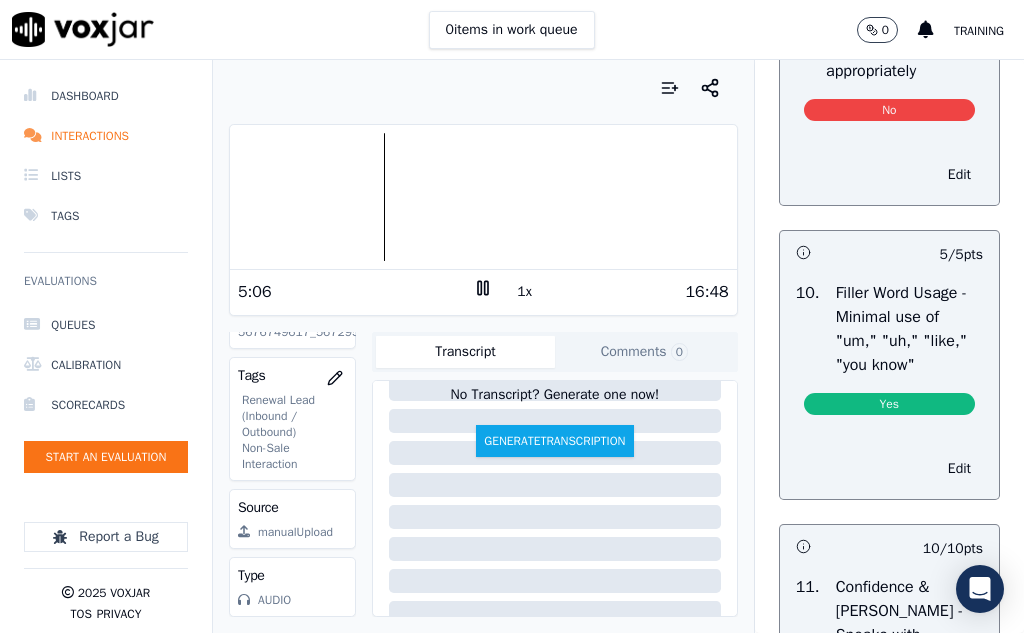 click at bounding box center [483, 197] 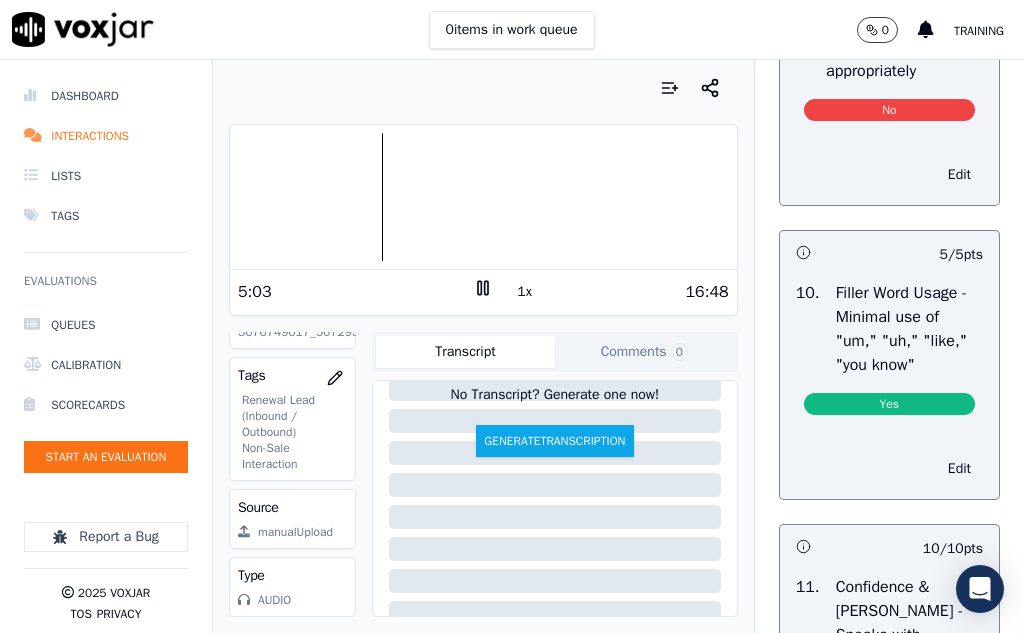 click at bounding box center [483, 197] 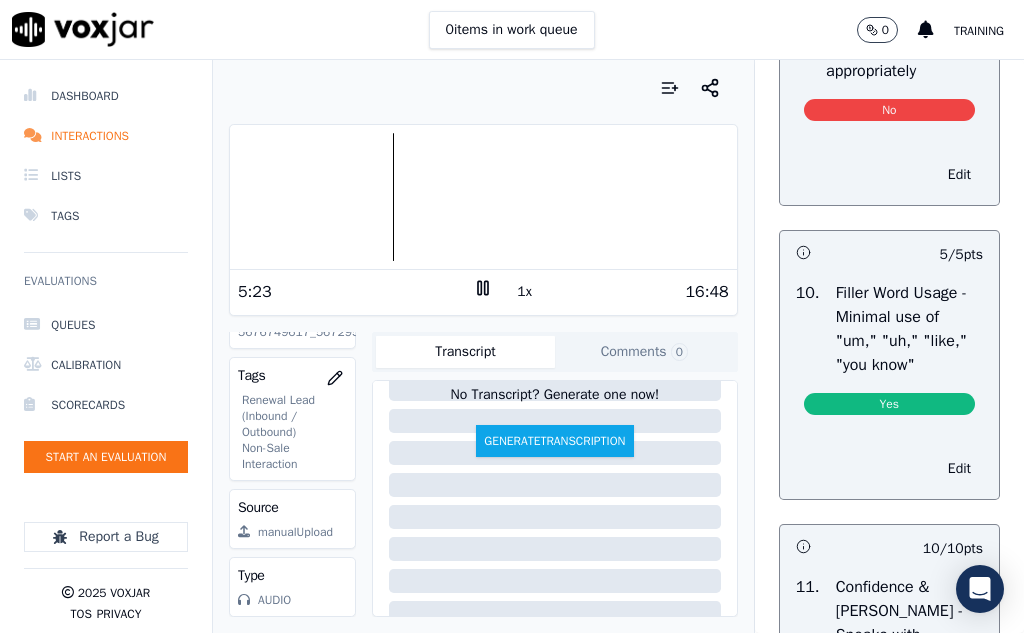click at bounding box center (483, 197) 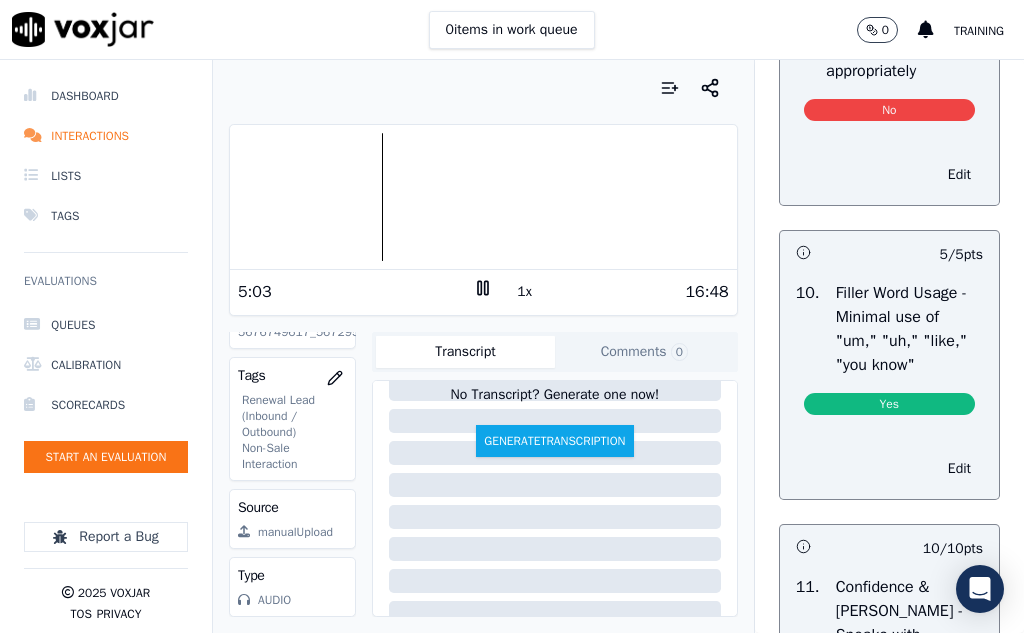 click at bounding box center (483, 197) 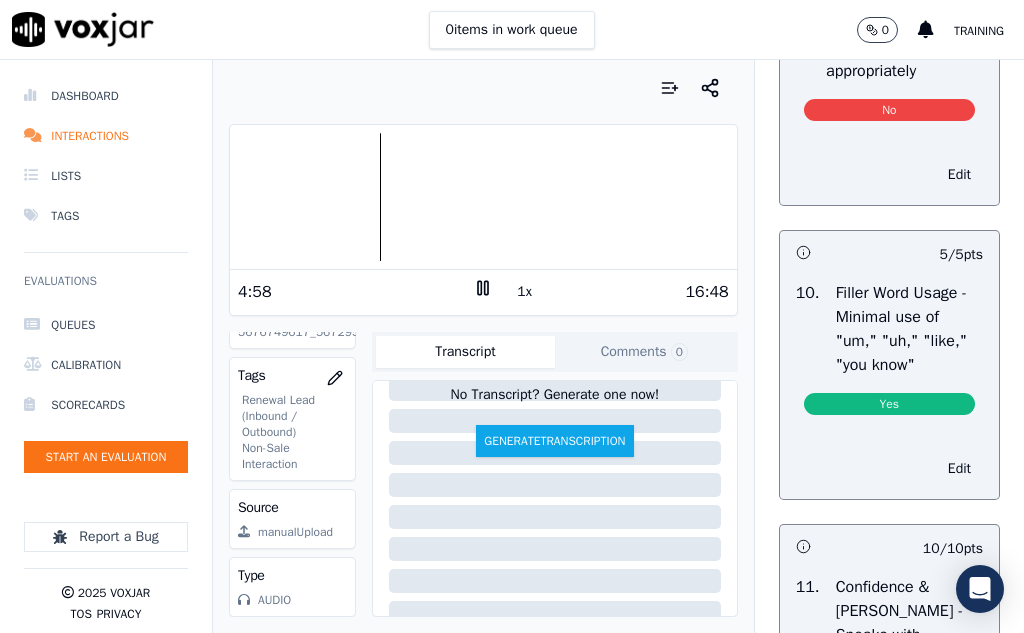 click at bounding box center (483, 197) 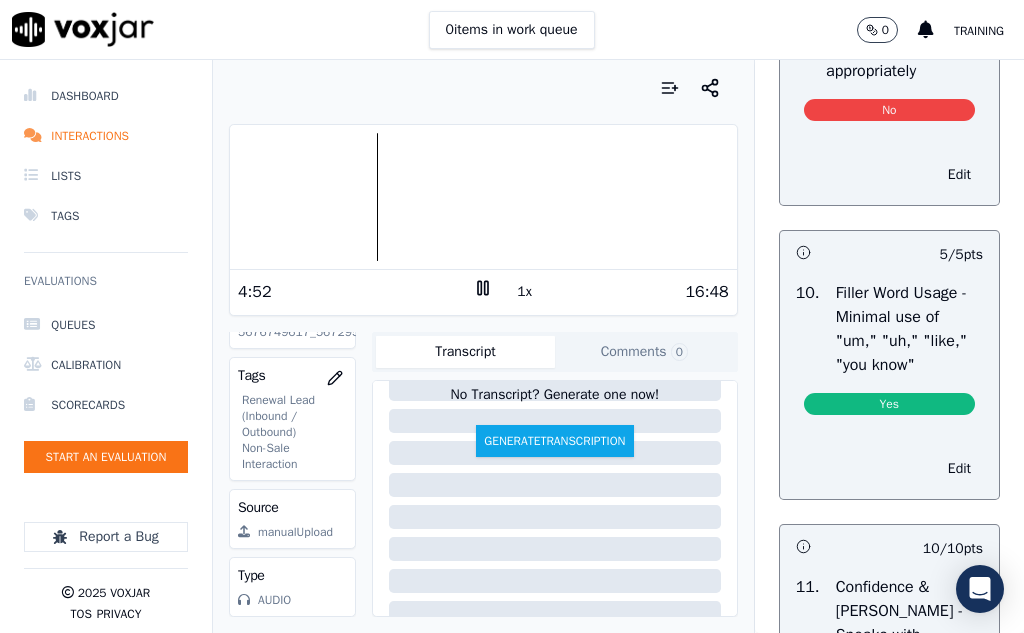 click at bounding box center [483, 197] 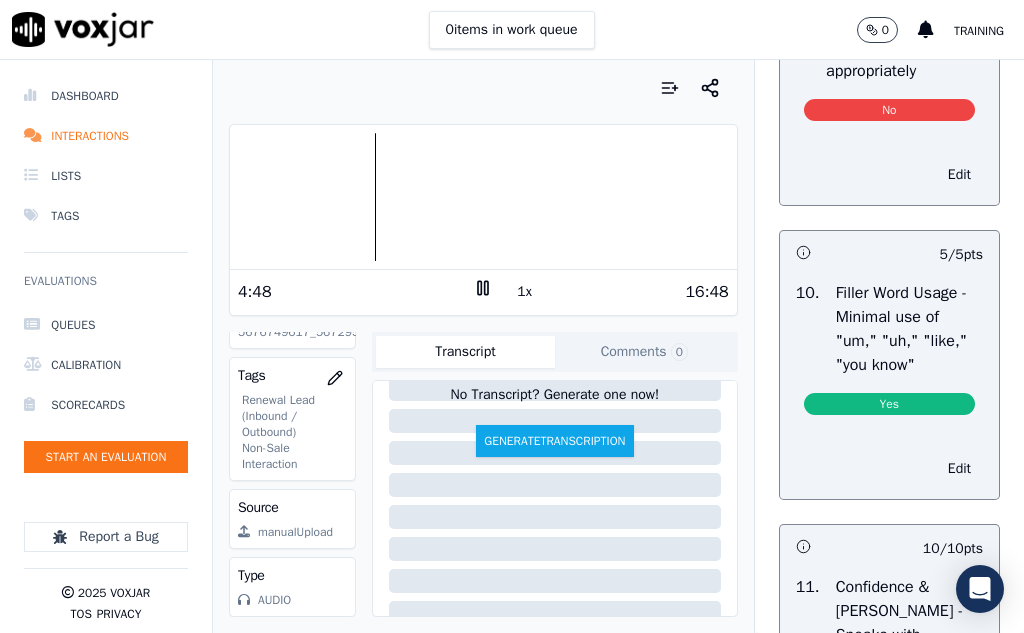 click at bounding box center [483, 197] 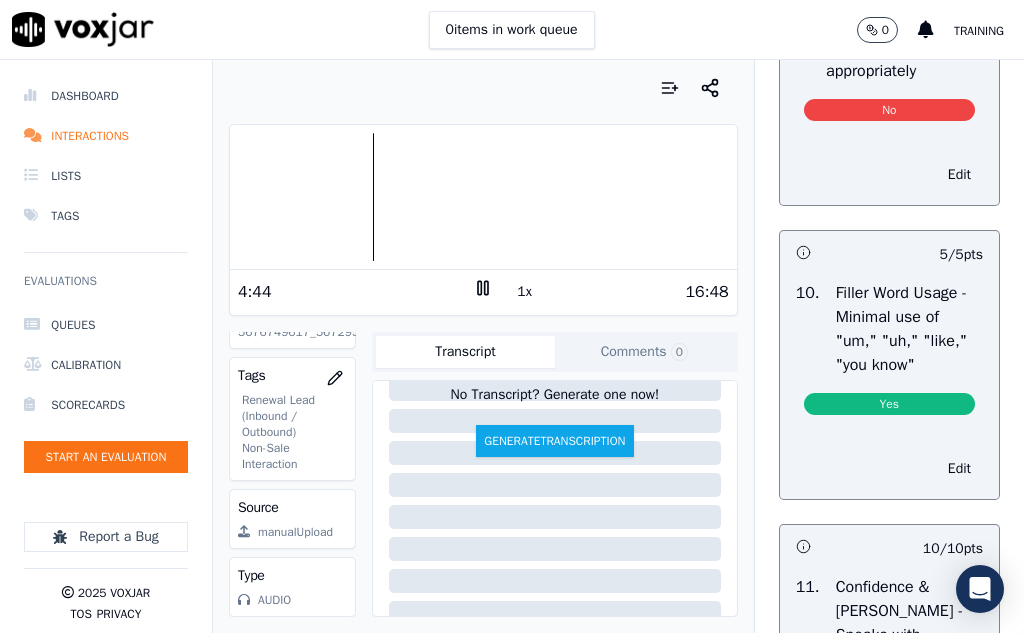 click at bounding box center [483, 197] 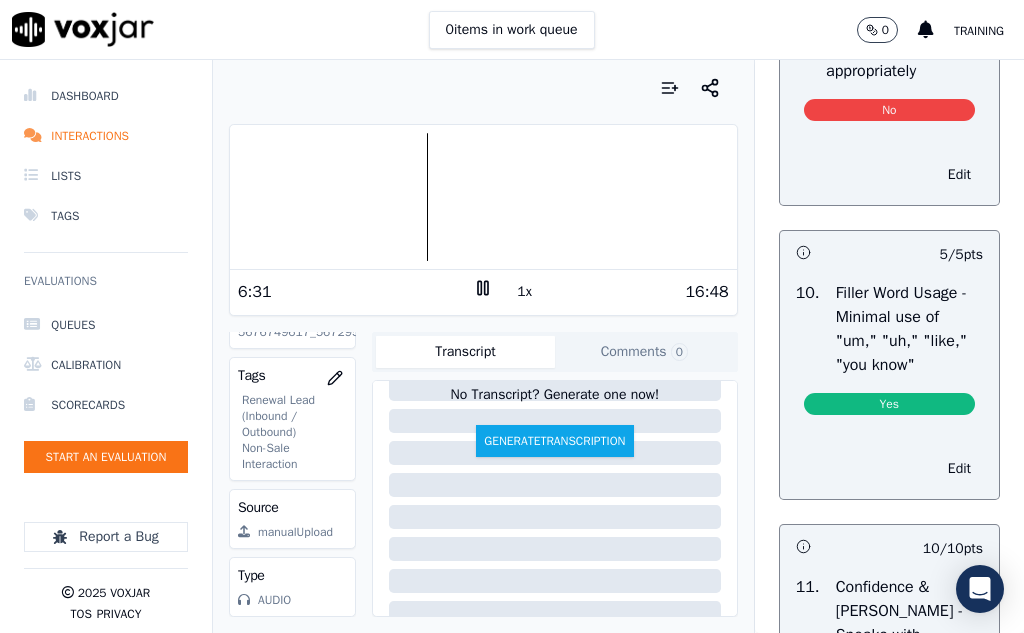 click on "0  items in work queue     0         Training" at bounding box center (512, 30) 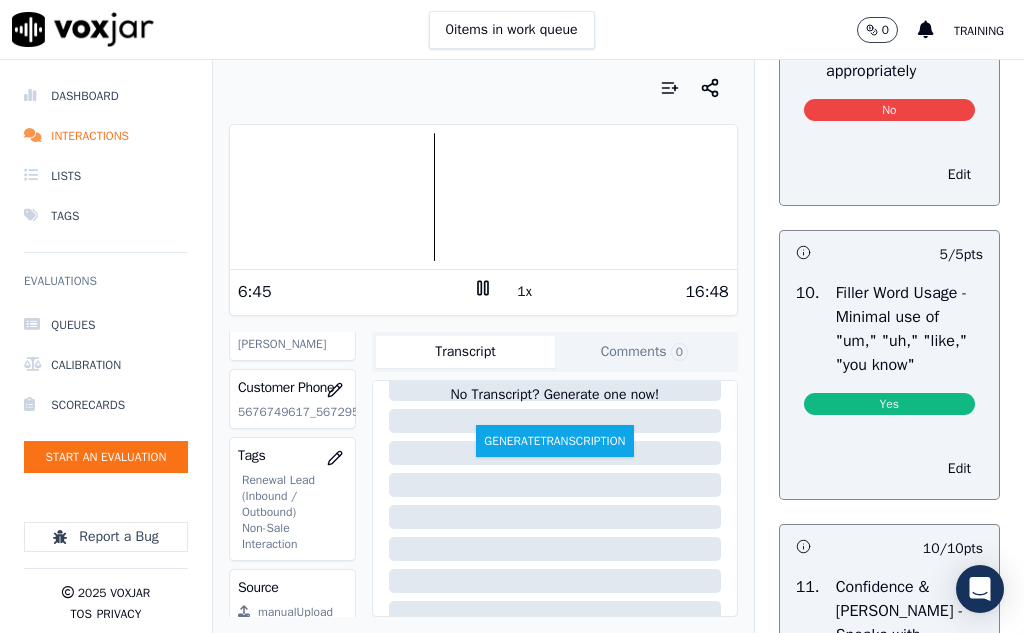scroll, scrollTop: 300, scrollLeft: 0, axis: vertical 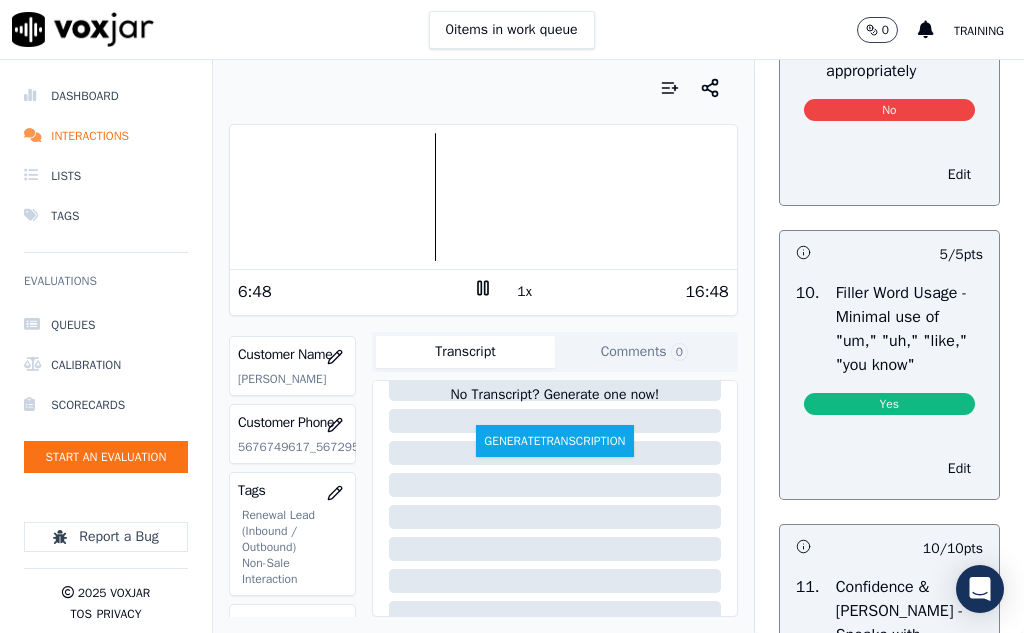 drag, startPoint x: 239, startPoint y: 428, endPoint x: 289, endPoint y: 447, distance: 53.488316 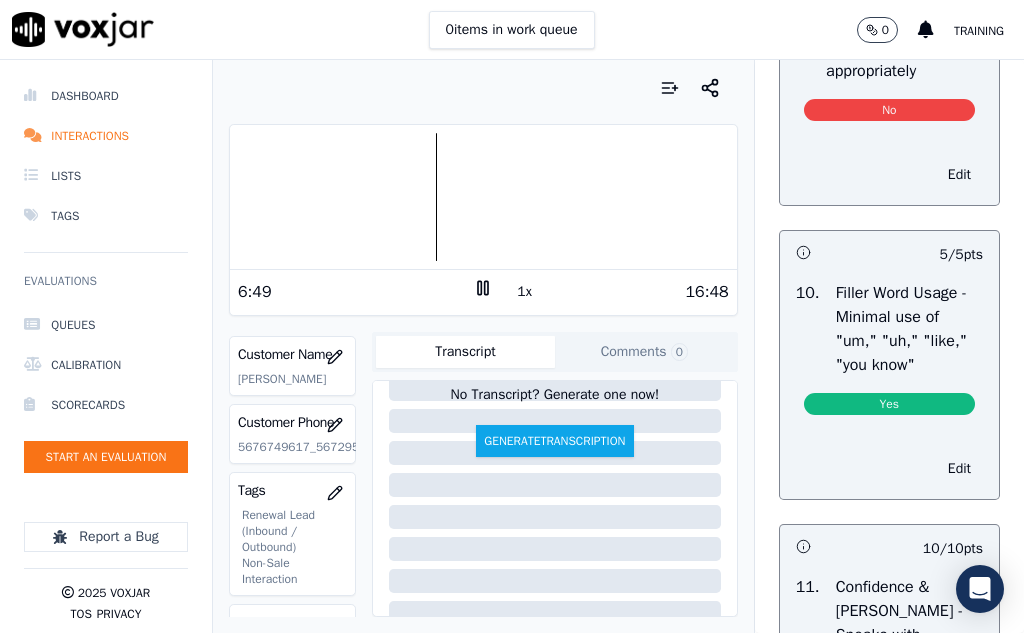 copy on "TIMOTHY L JONES JR" 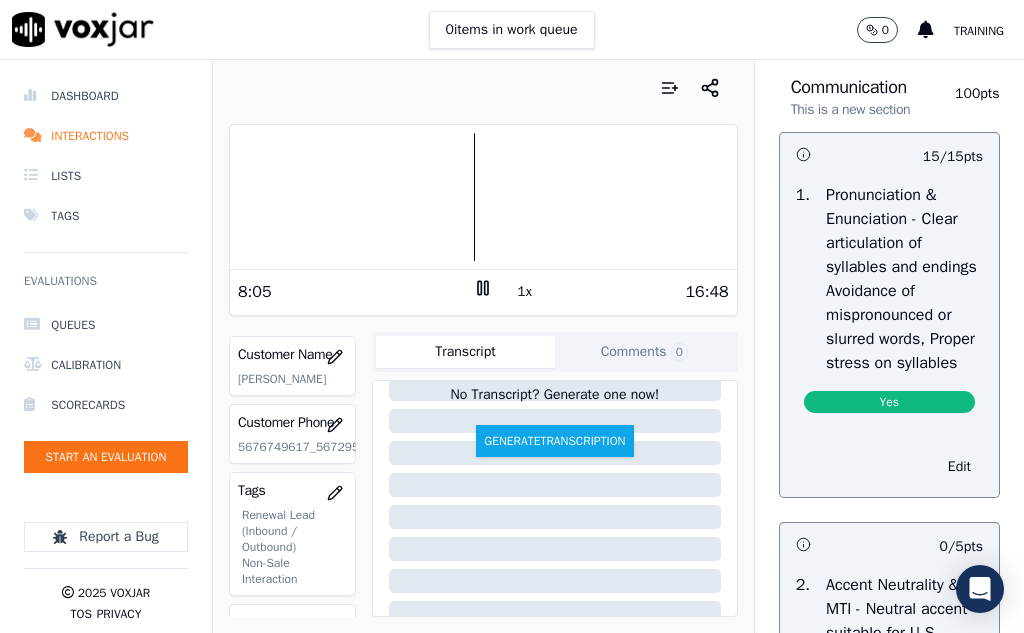 scroll, scrollTop: 0, scrollLeft: 0, axis: both 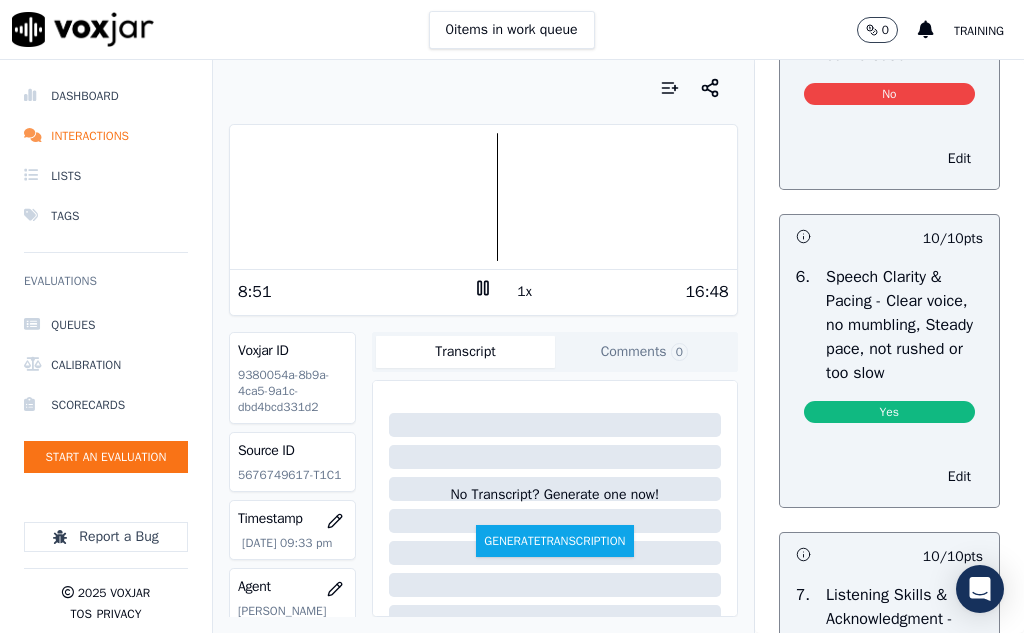 click 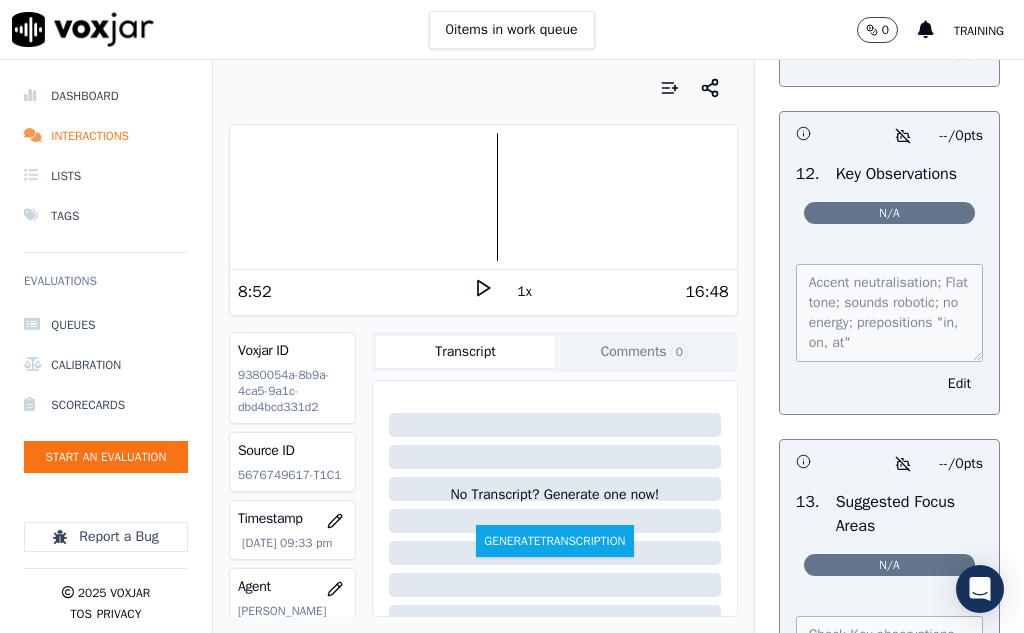 scroll, scrollTop: 4100, scrollLeft: 0, axis: vertical 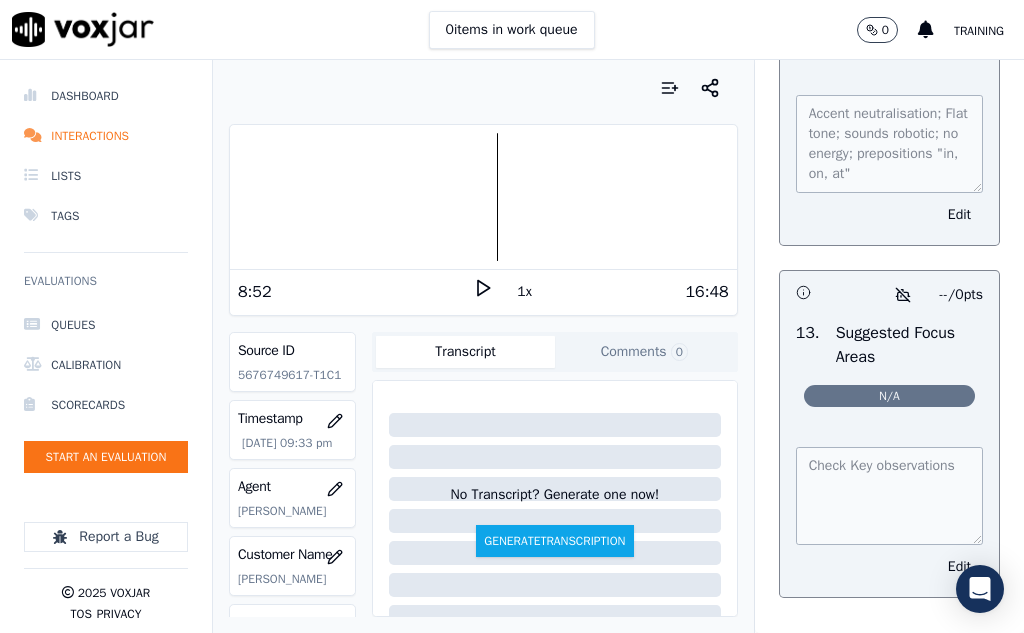 click 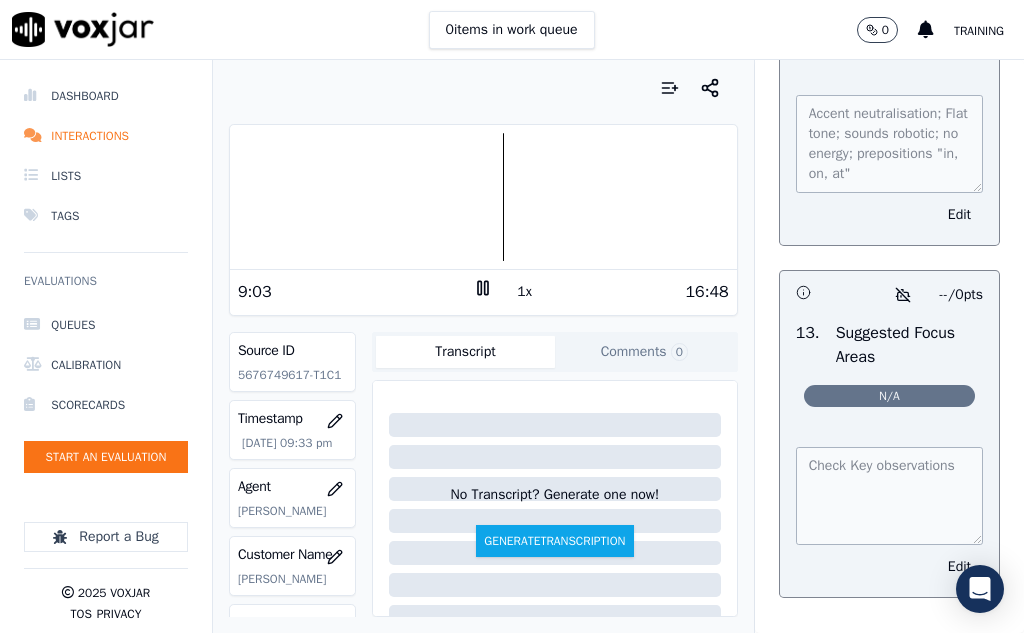 click 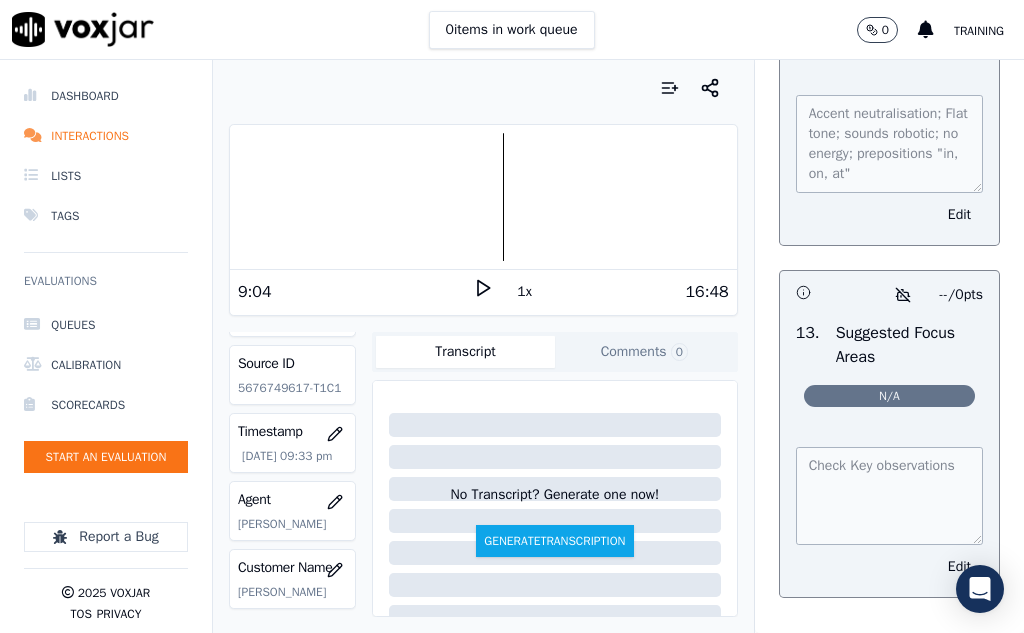 scroll, scrollTop: 200, scrollLeft: 0, axis: vertical 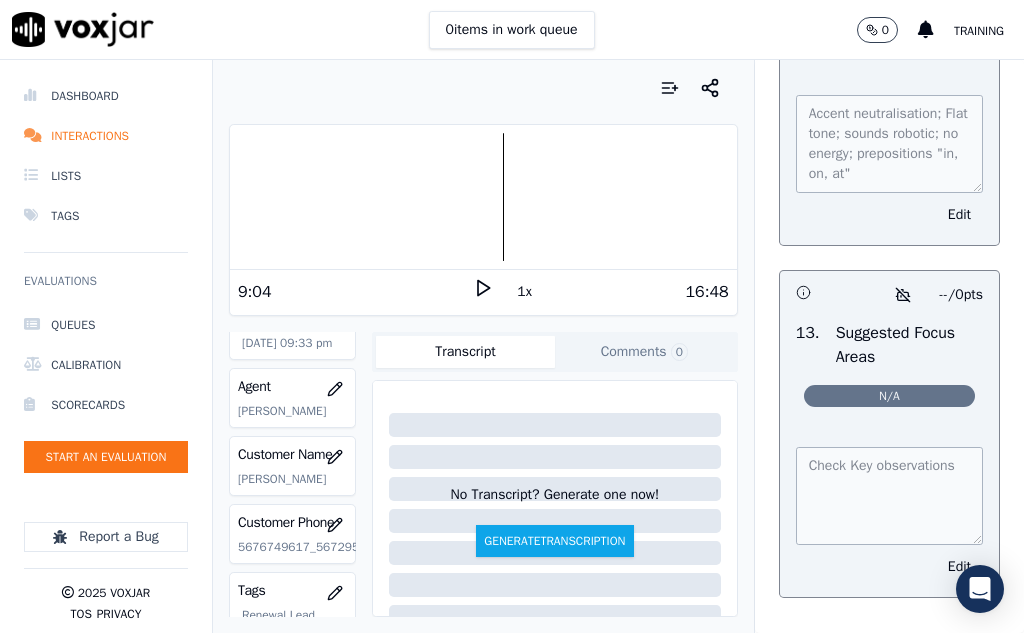 drag, startPoint x: 243, startPoint y: 363, endPoint x: 295, endPoint y: 370, distance: 52.46904 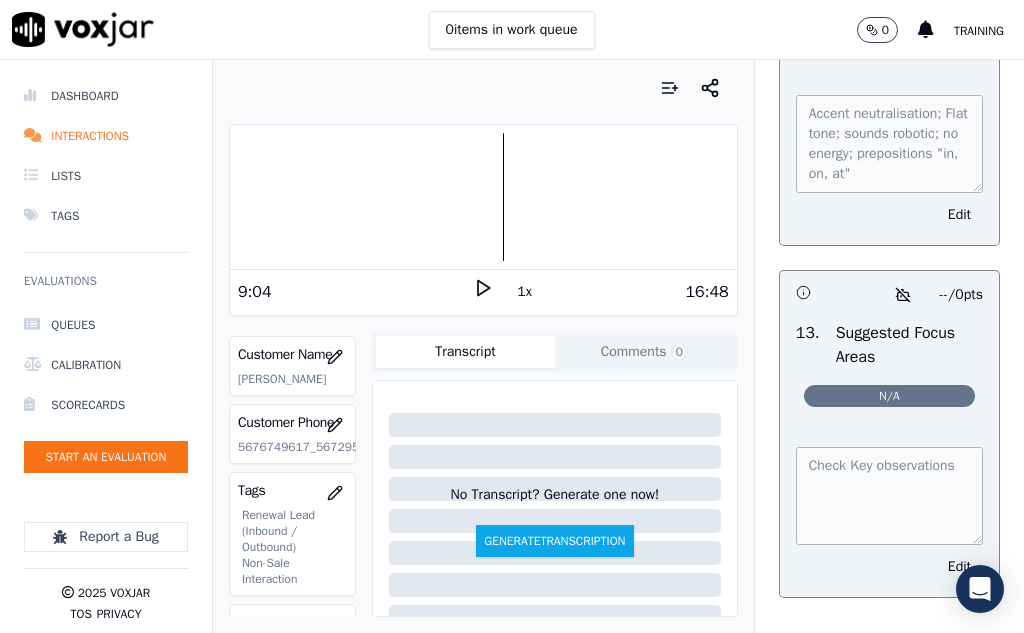 drag, startPoint x: 238, startPoint y: 431, endPoint x: 294, endPoint y: 446, distance: 57.974133 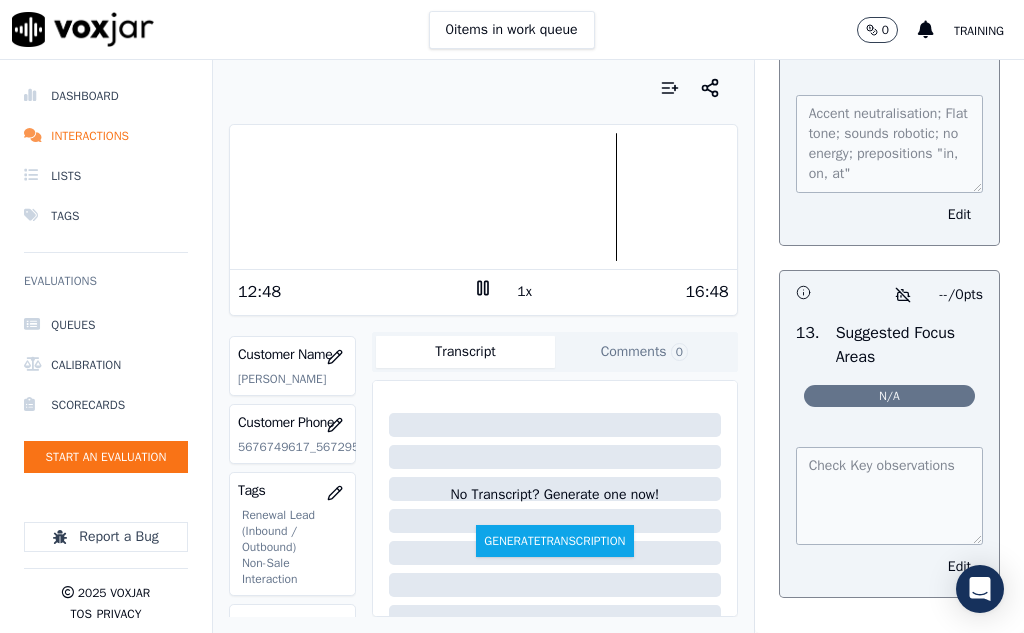 click at bounding box center [483, 197] 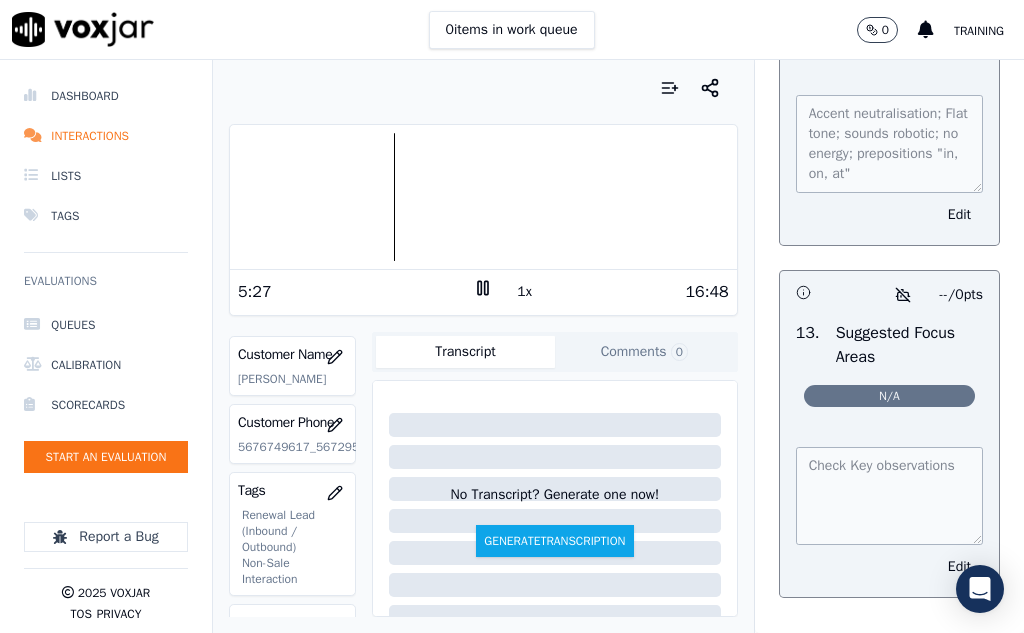 click at bounding box center (483, 197) 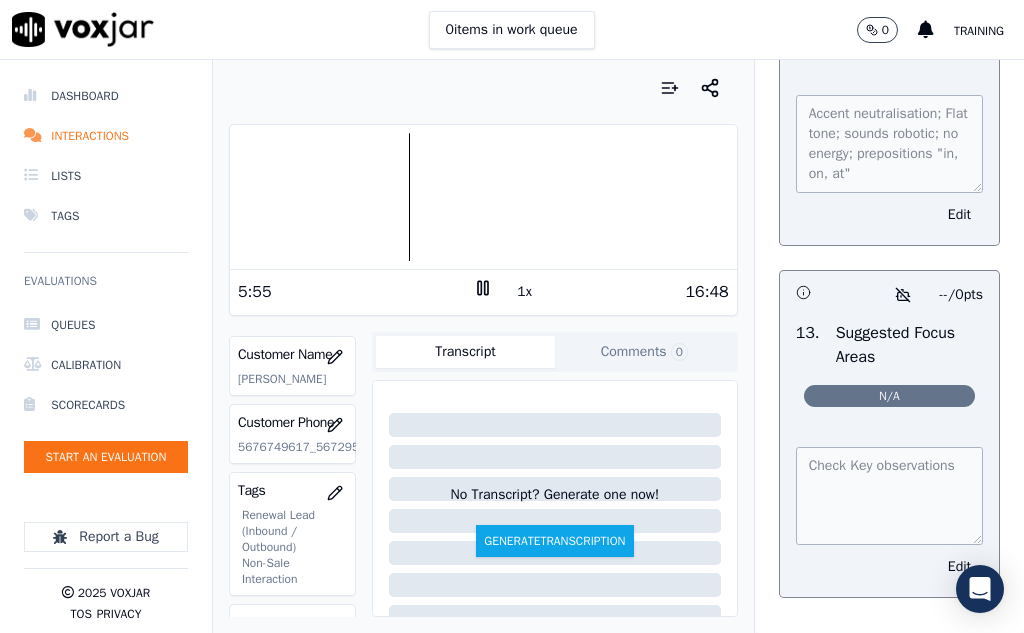 click 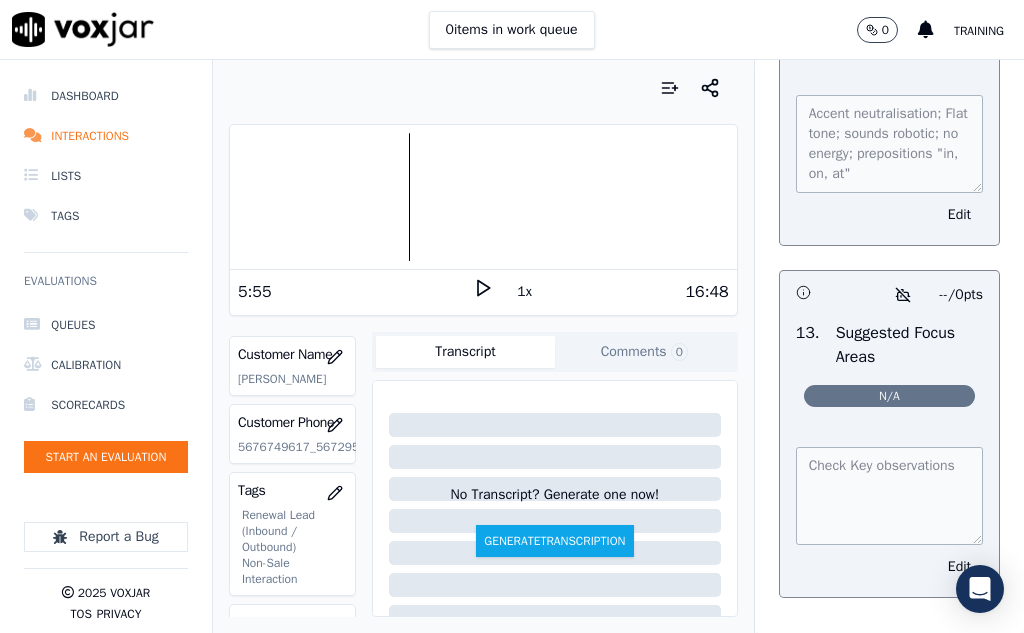 click on "Training" at bounding box center (979, 31) 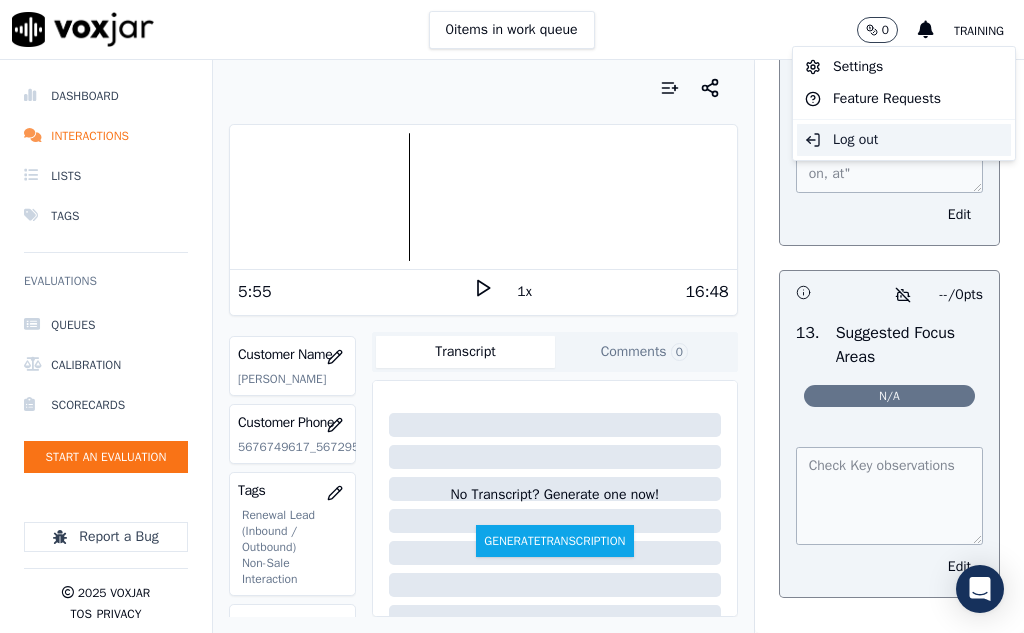 click on "Log out" at bounding box center [904, 140] 